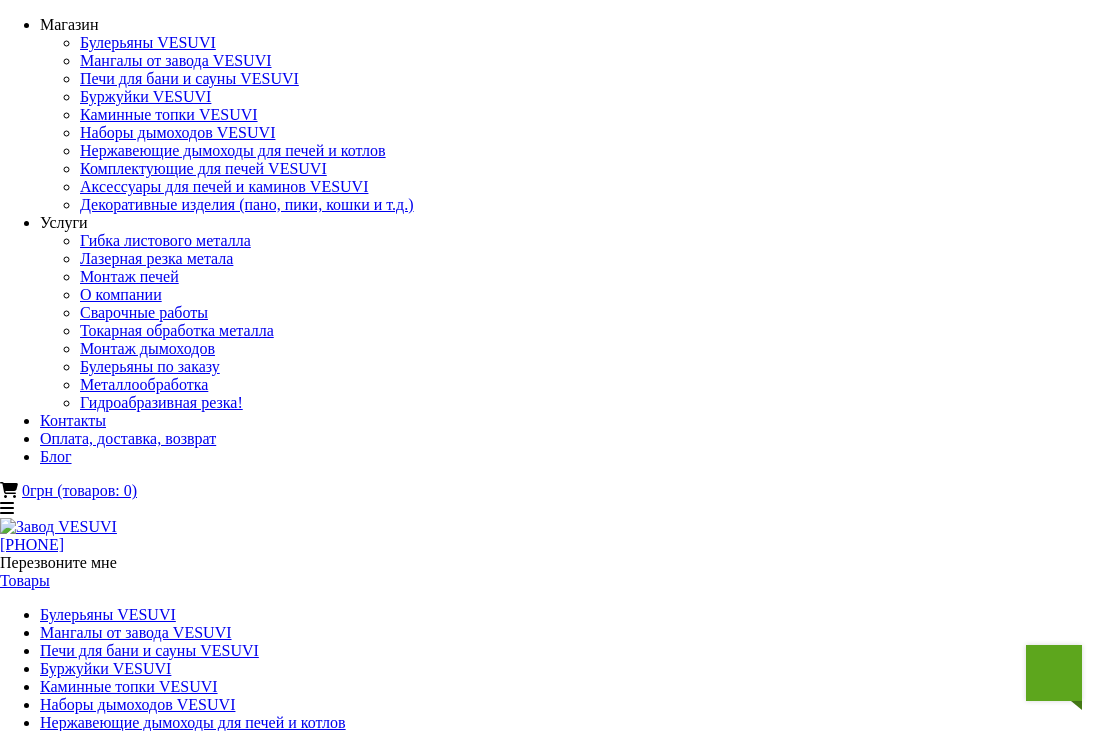 scroll, scrollTop: 0, scrollLeft: 0, axis: both 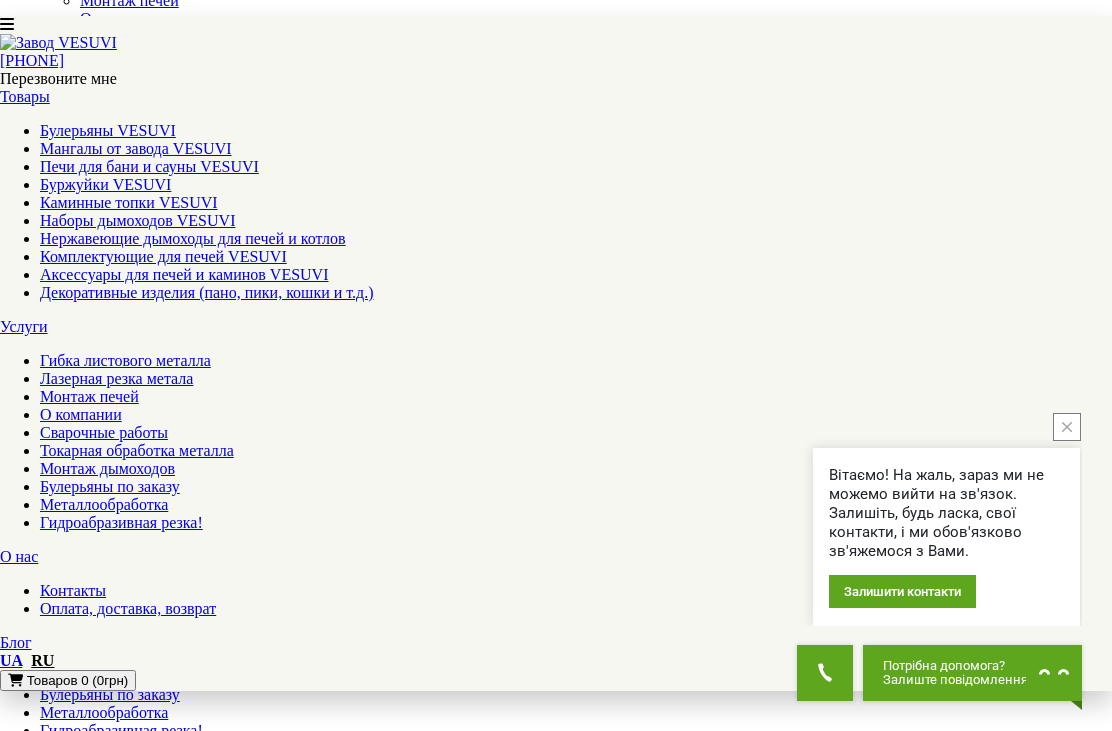 click 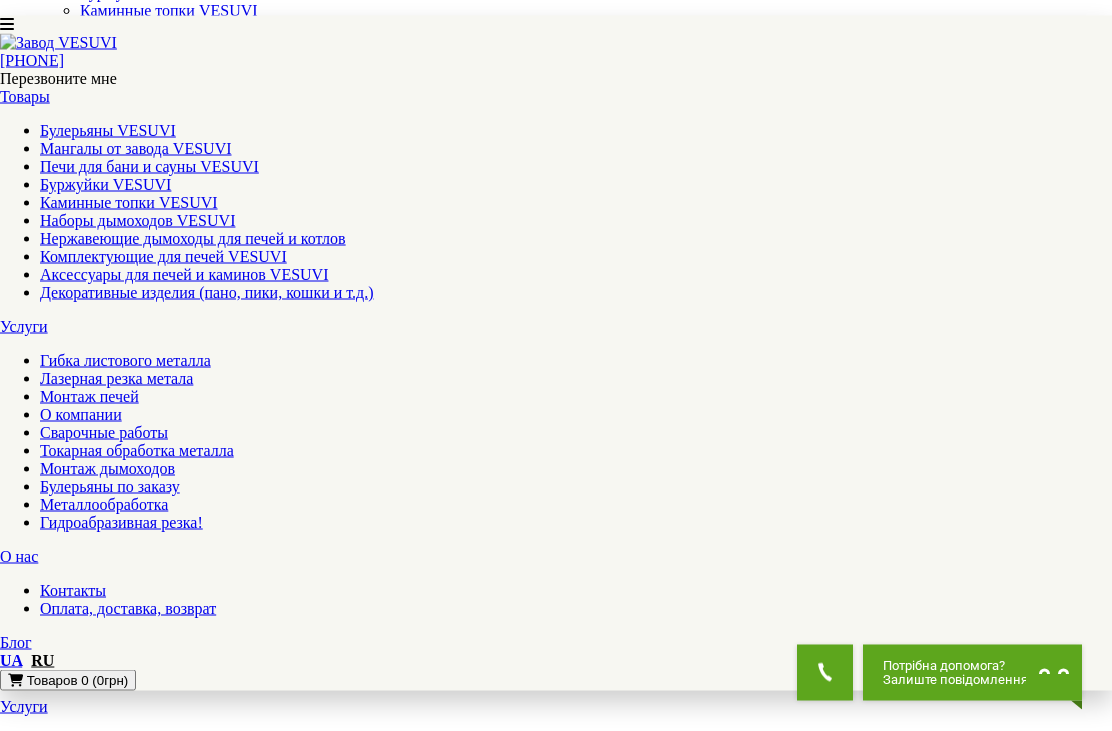 scroll, scrollTop: 0, scrollLeft: 0, axis: both 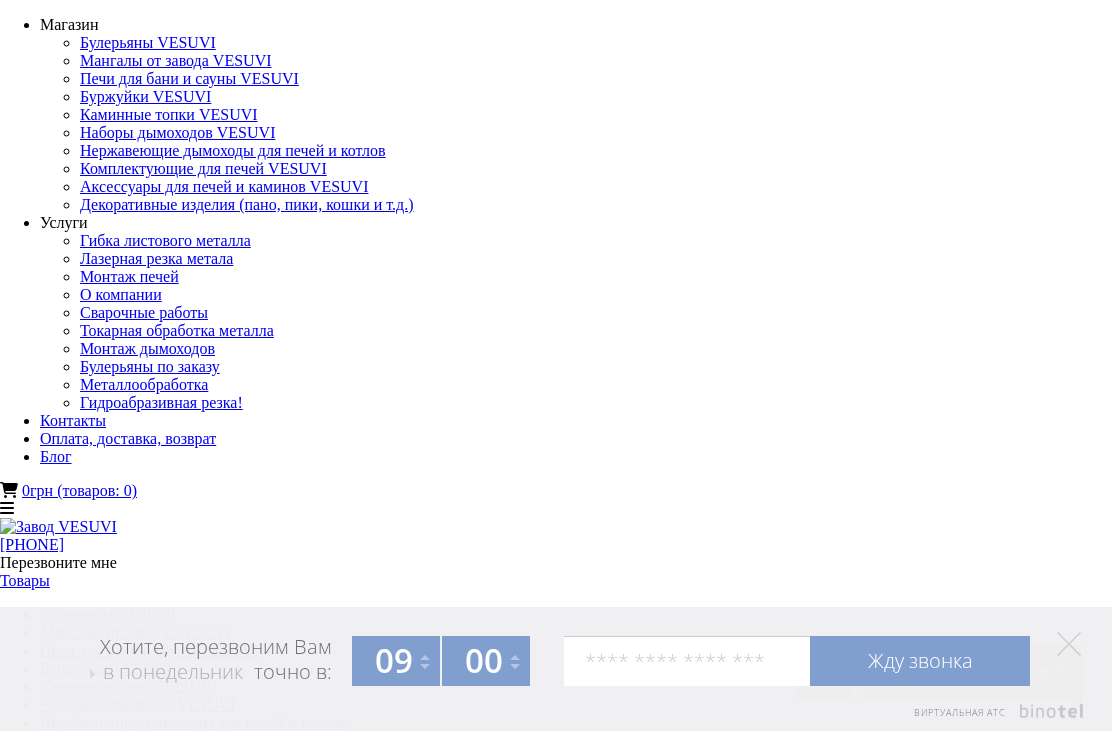 click on "Мангалы от завода VESUVI" at bounding box center (136, 1314) 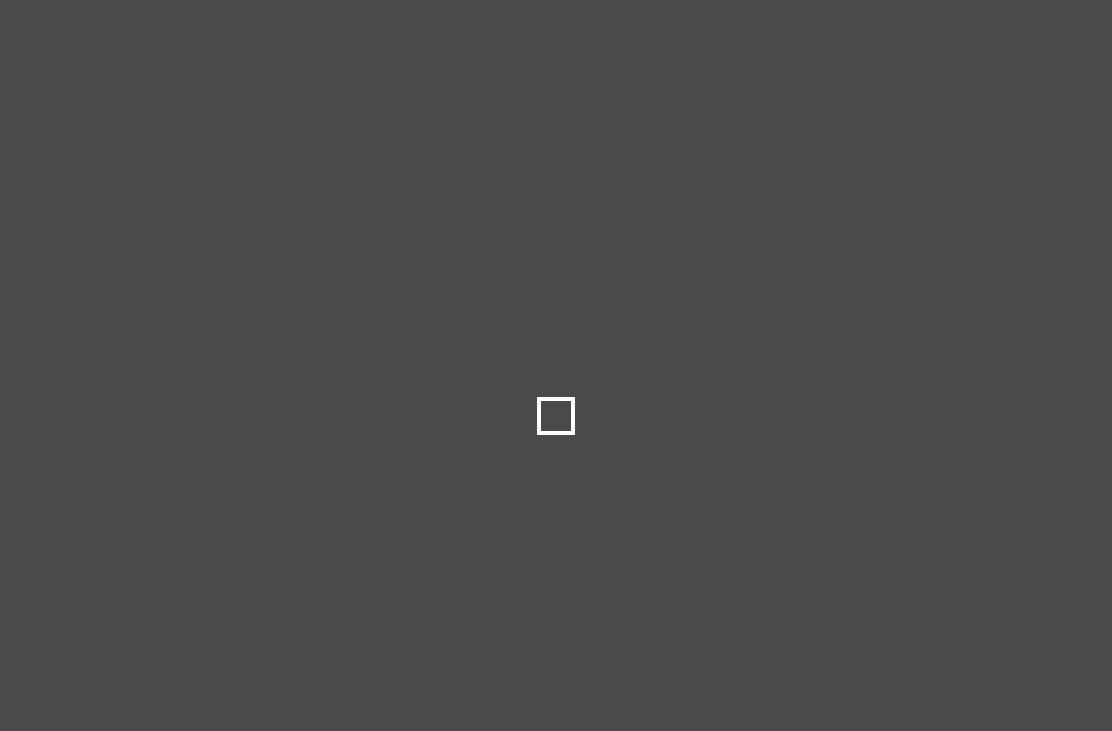 scroll, scrollTop: 0, scrollLeft: 0, axis: both 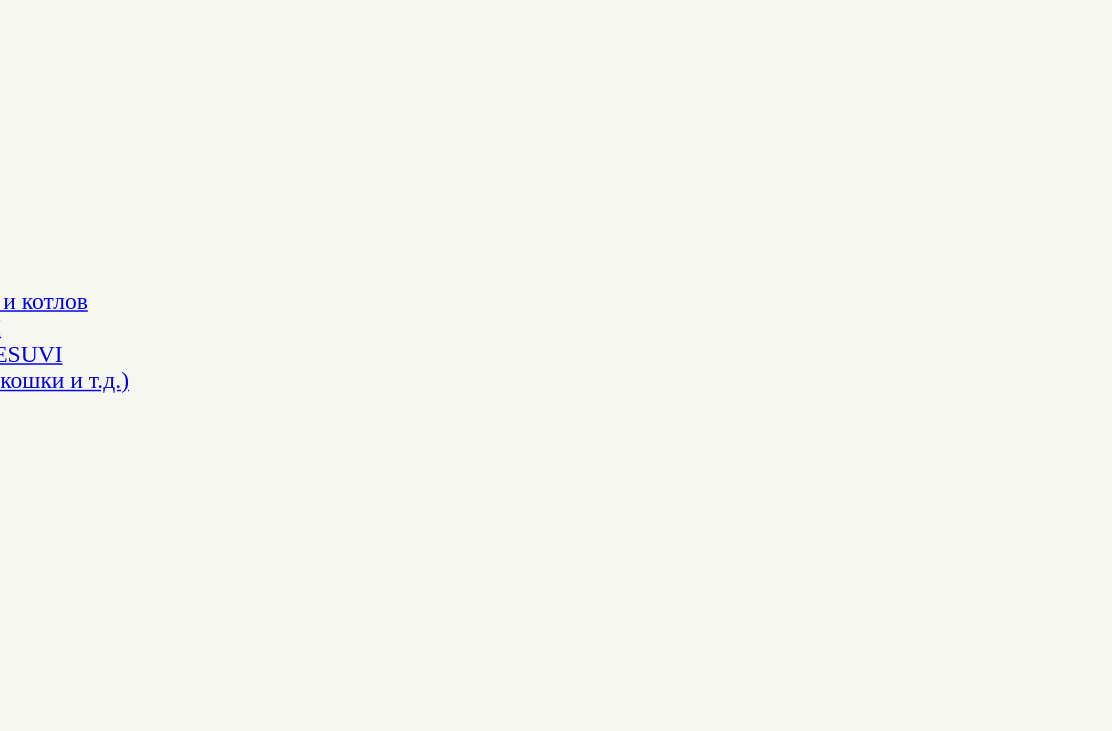 click on "Мангалы складные, разборные VESUVI" at bounding box center (556, 1595) 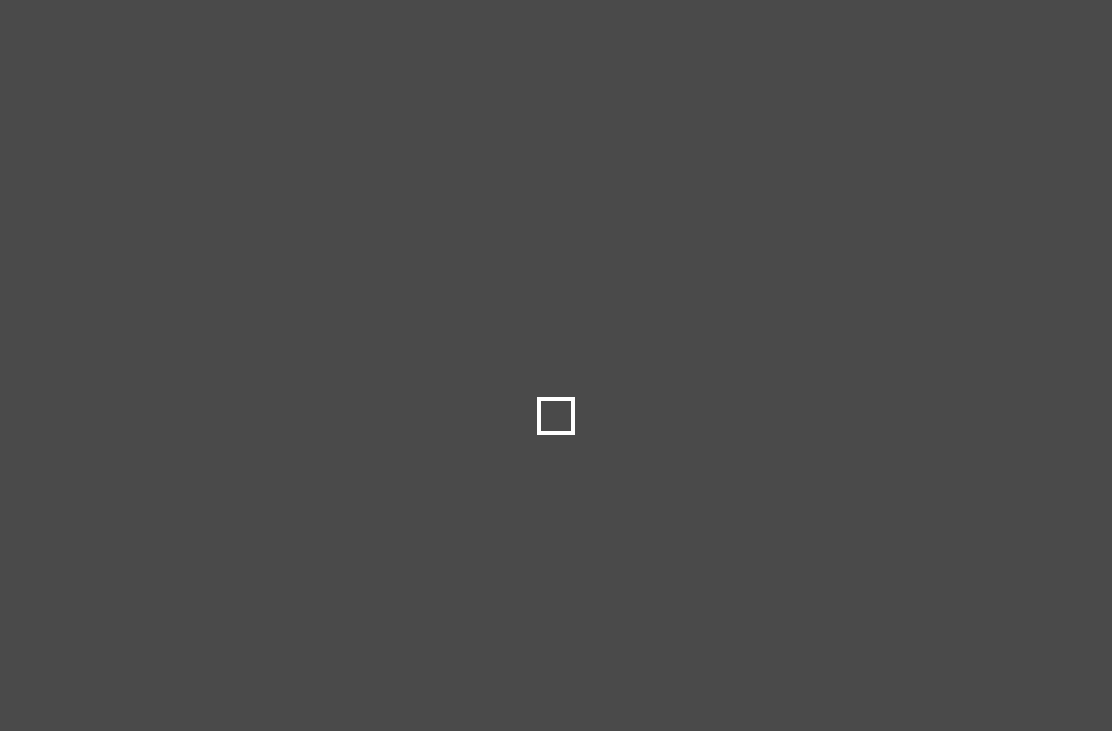 scroll, scrollTop: 0, scrollLeft: 0, axis: both 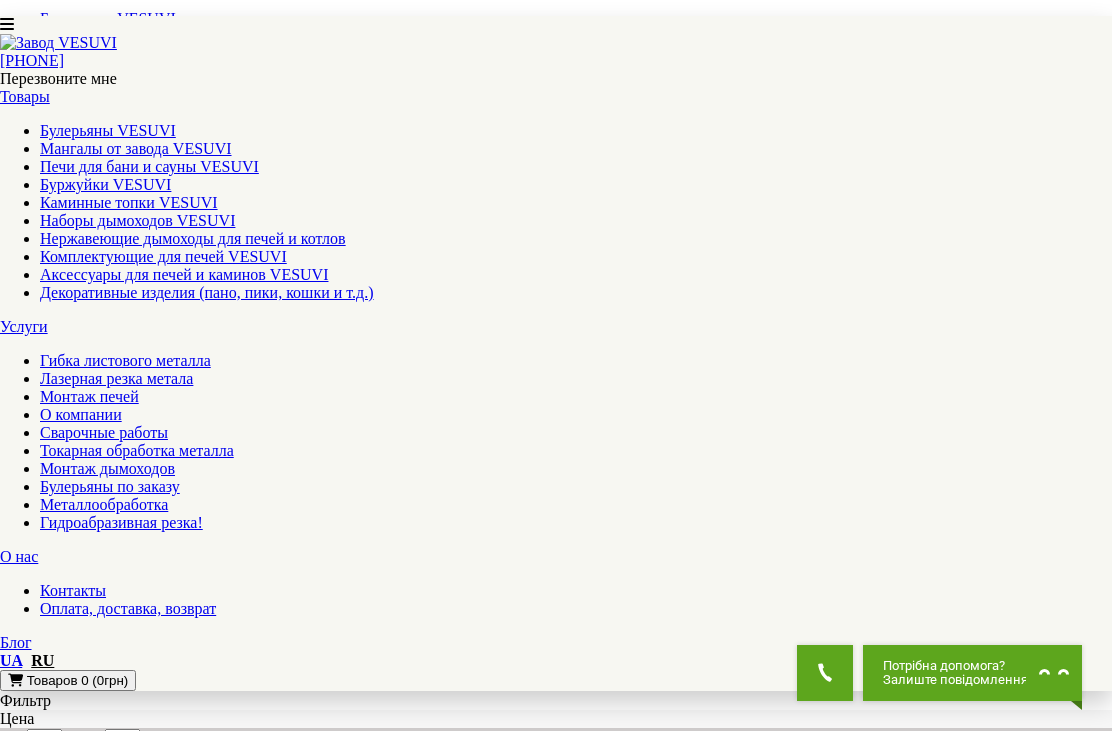 click at bounding box center [556, 2765] 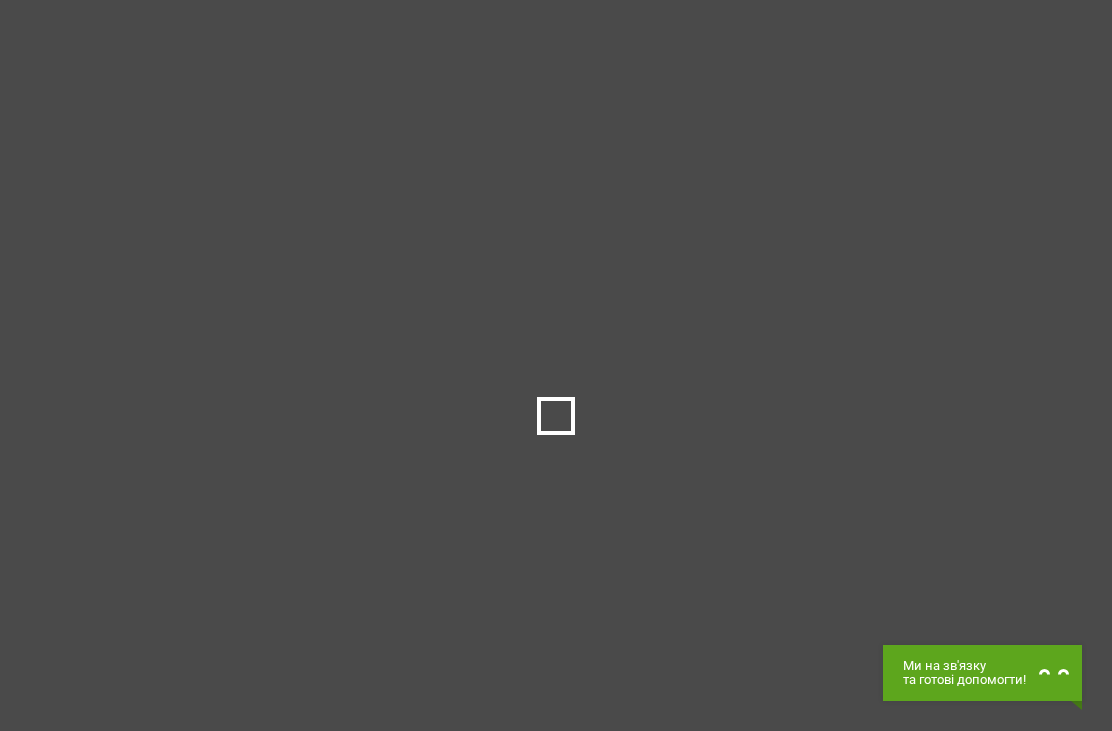 scroll, scrollTop: 0, scrollLeft: 0, axis: both 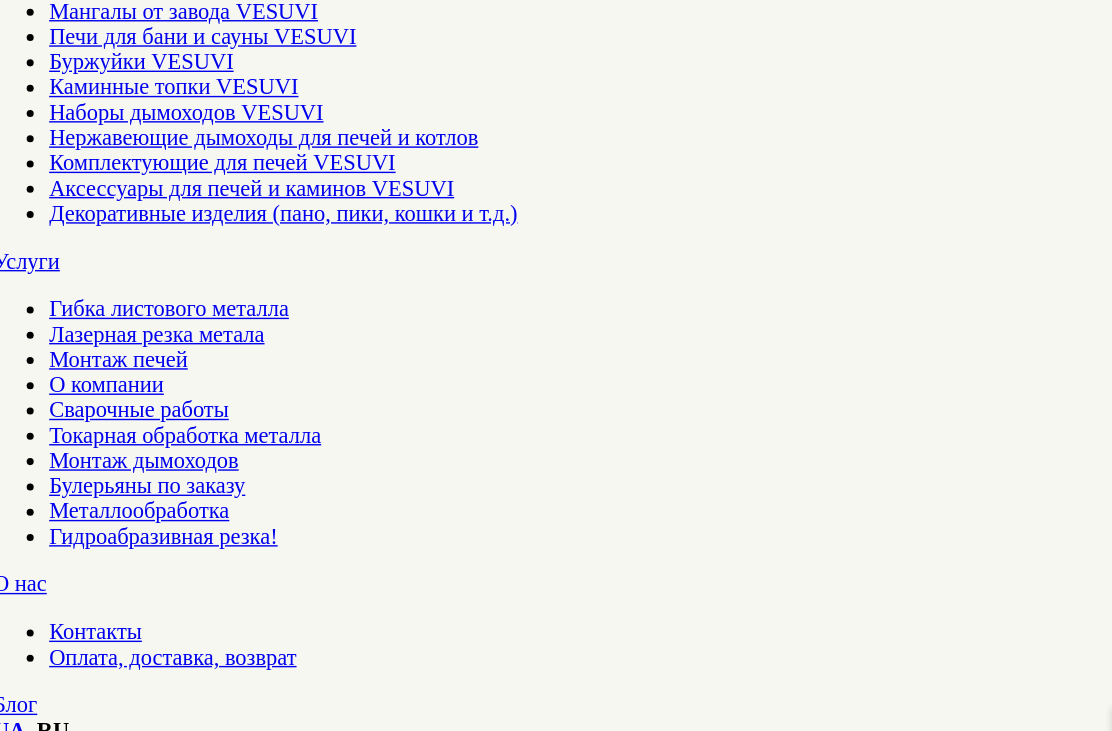 click on "▼ Открыть полное описание ▼" at bounding box center [556, 1730] 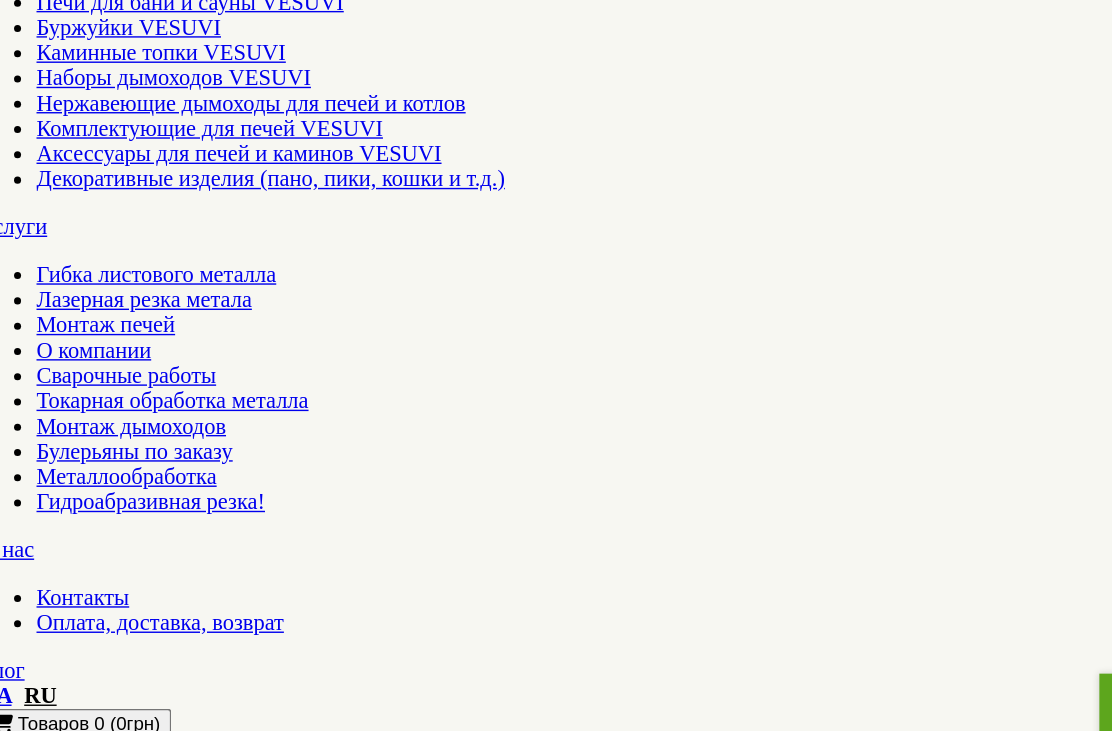 scroll, scrollTop: 250, scrollLeft: 0, axis: vertical 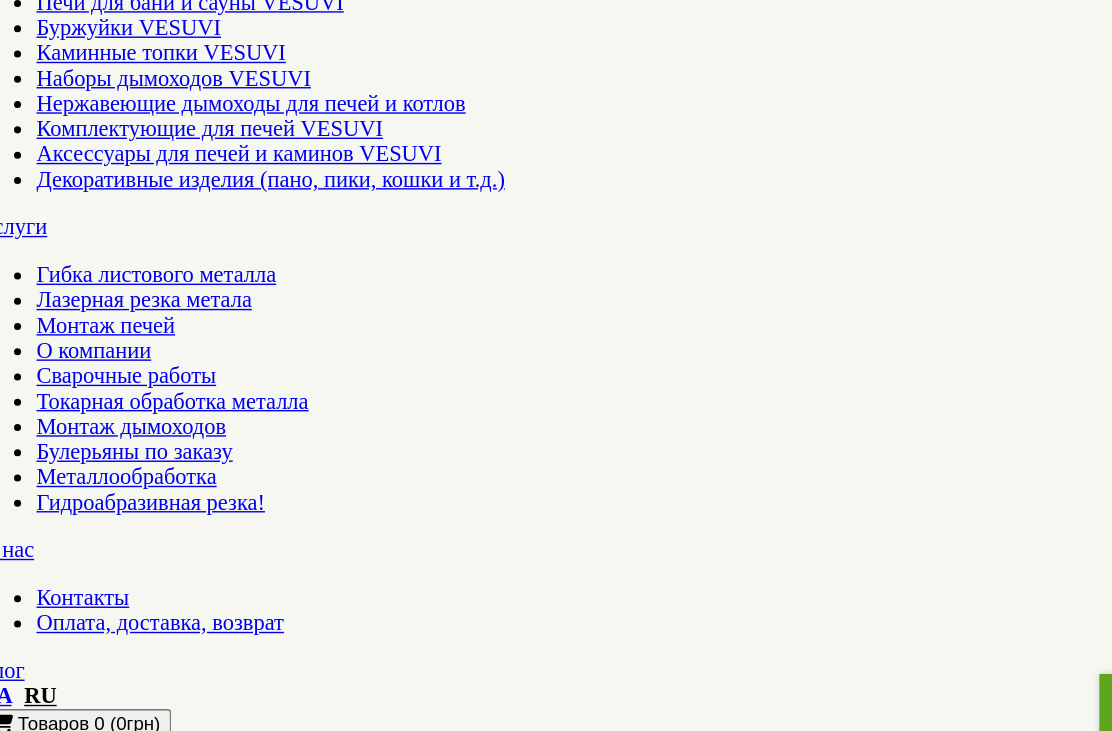 click on "Нашли нужный товар, но пока не решились на покупку?   Оставьте свой телефон, и узнайте что поможет Вам принять решение. Мы знаем чем Вас порадовать!                 Получить бонус" at bounding box center (556, 3852) 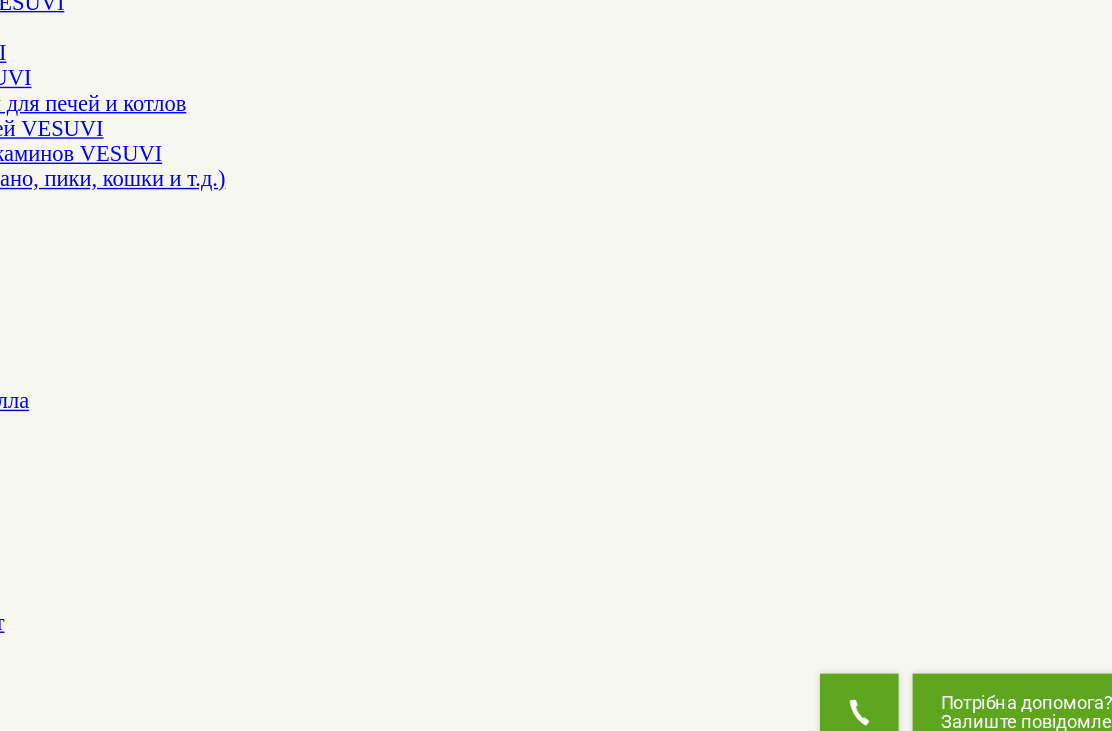 click at bounding box center (13, 3779) 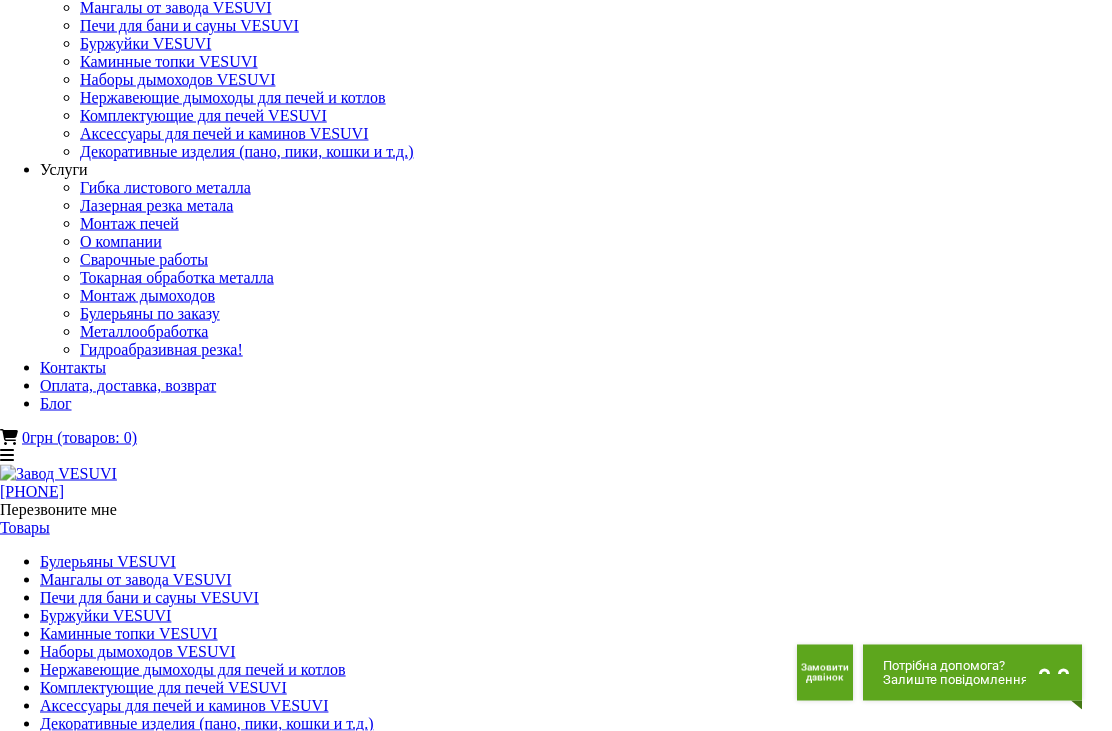 scroll, scrollTop: 0, scrollLeft: 0, axis: both 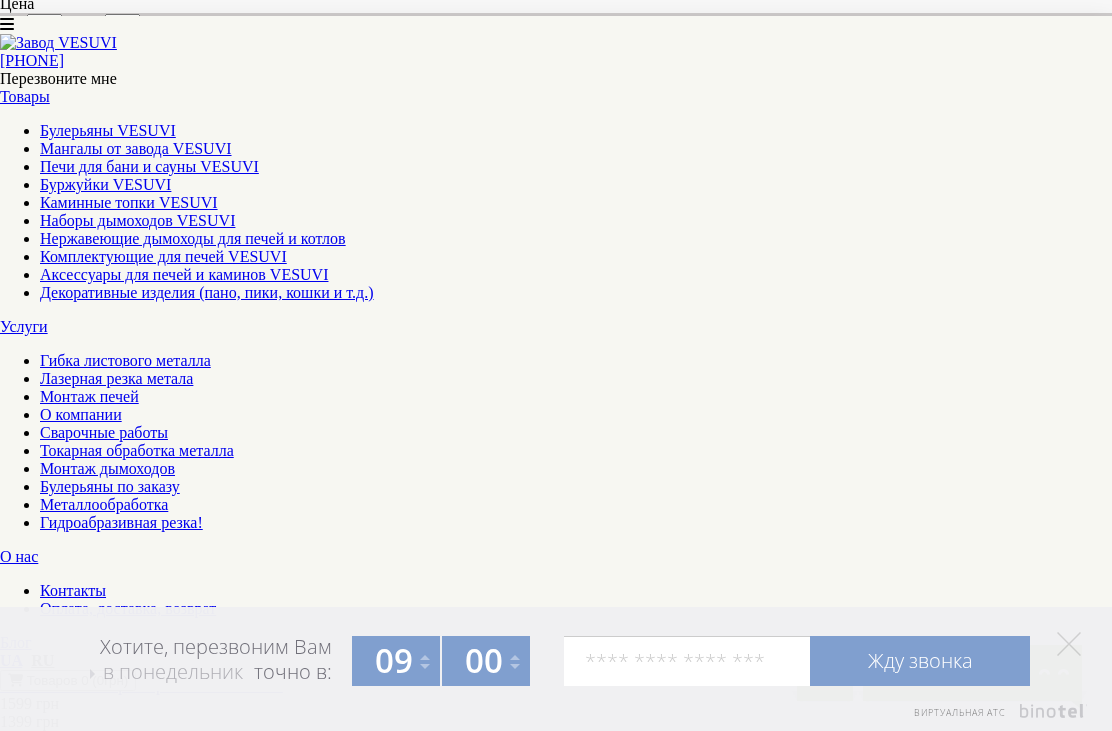click at bounding box center (556, 4721) 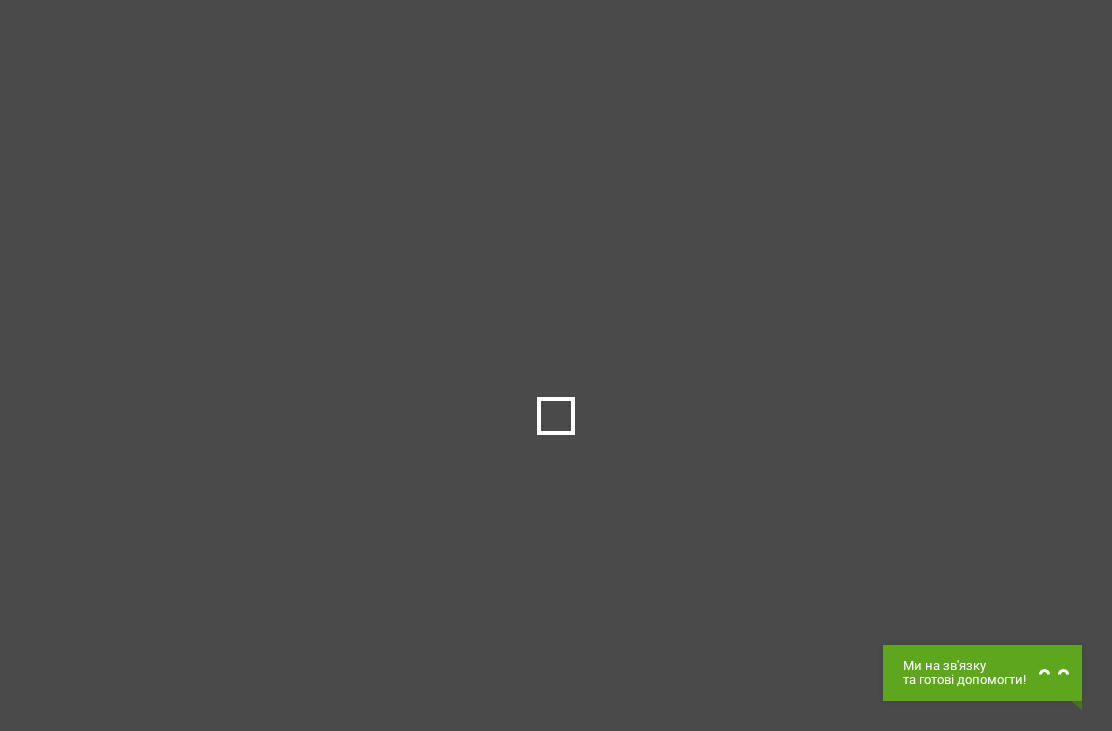 scroll, scrollTop: 0, scrollLeft: 0, axis: both 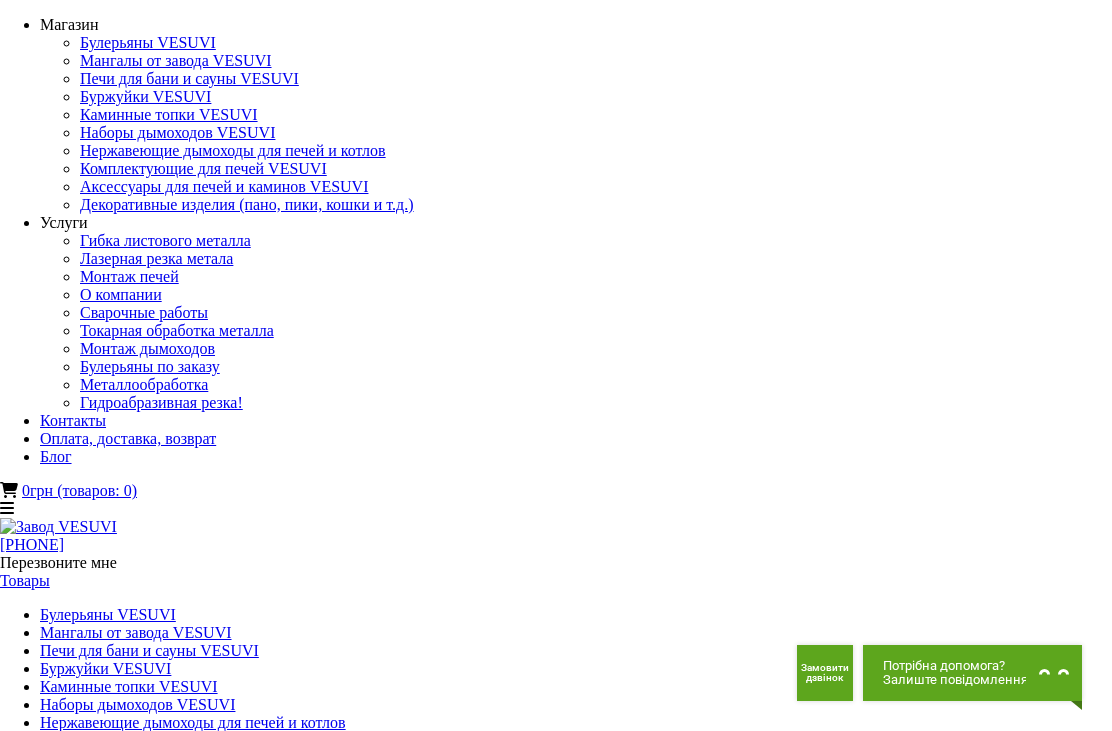 click at bounding box center (150, 1404) 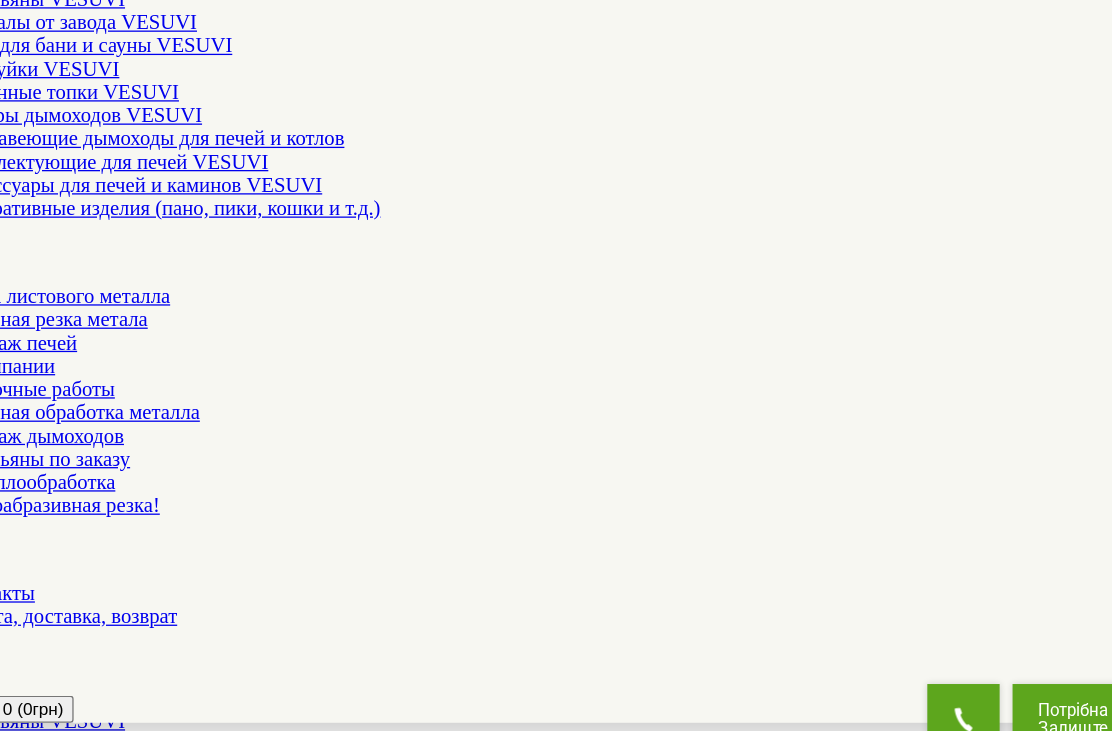 scroll, scrollTop: 95, scrollLeft: 0, axis: vertical 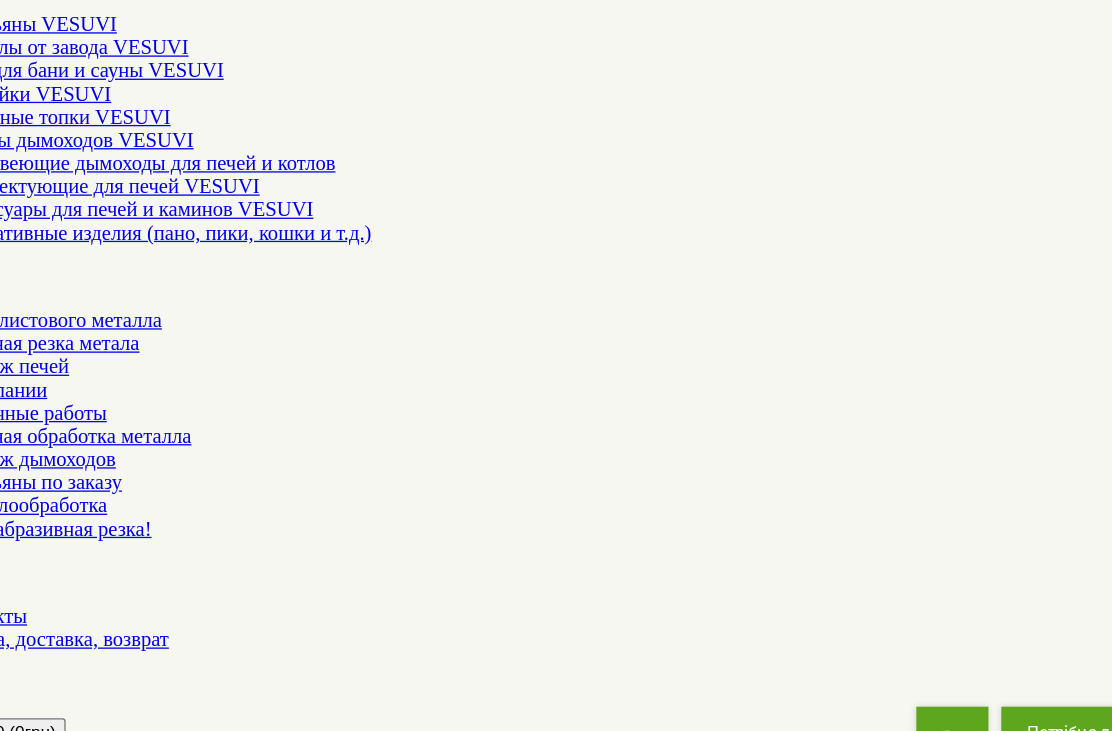 click at bounding box center (48, -50) 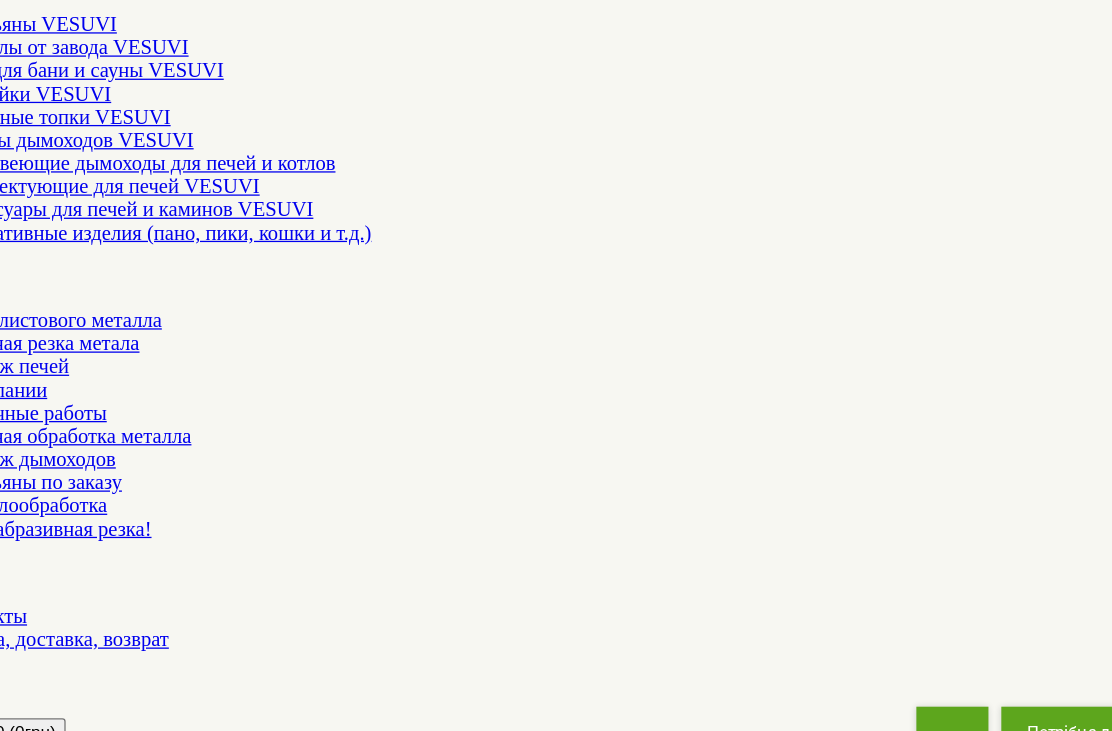 click at bounding box center [48, -50] 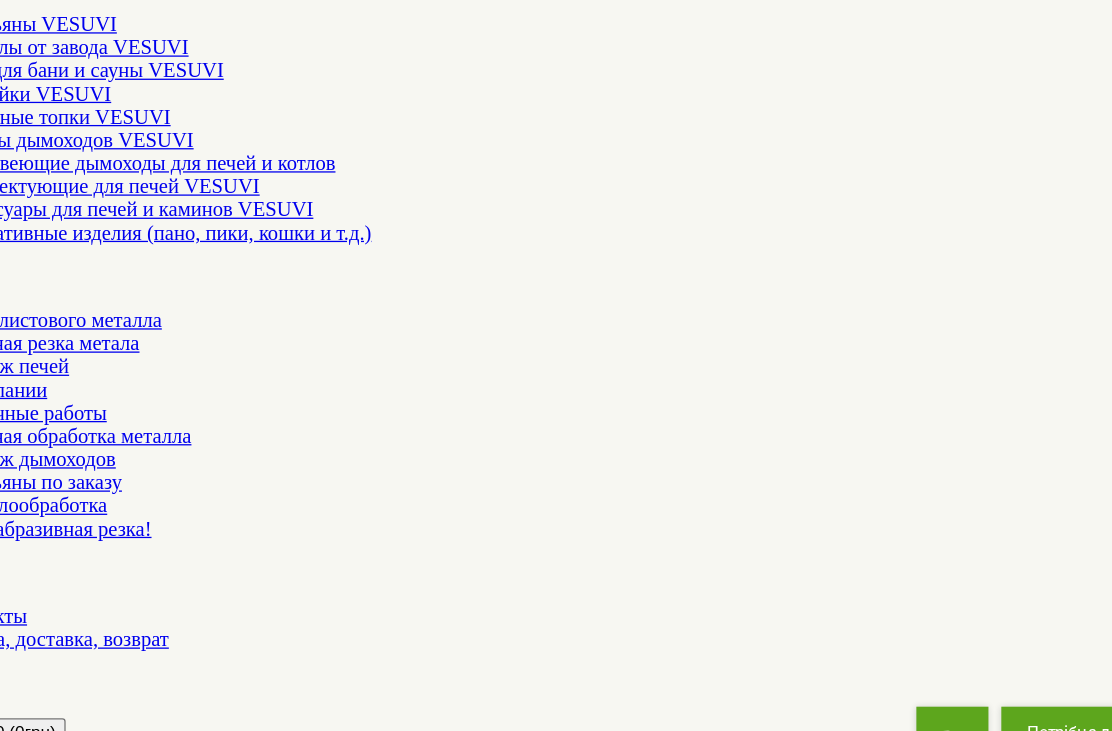 click at bounding box center (48, -50) 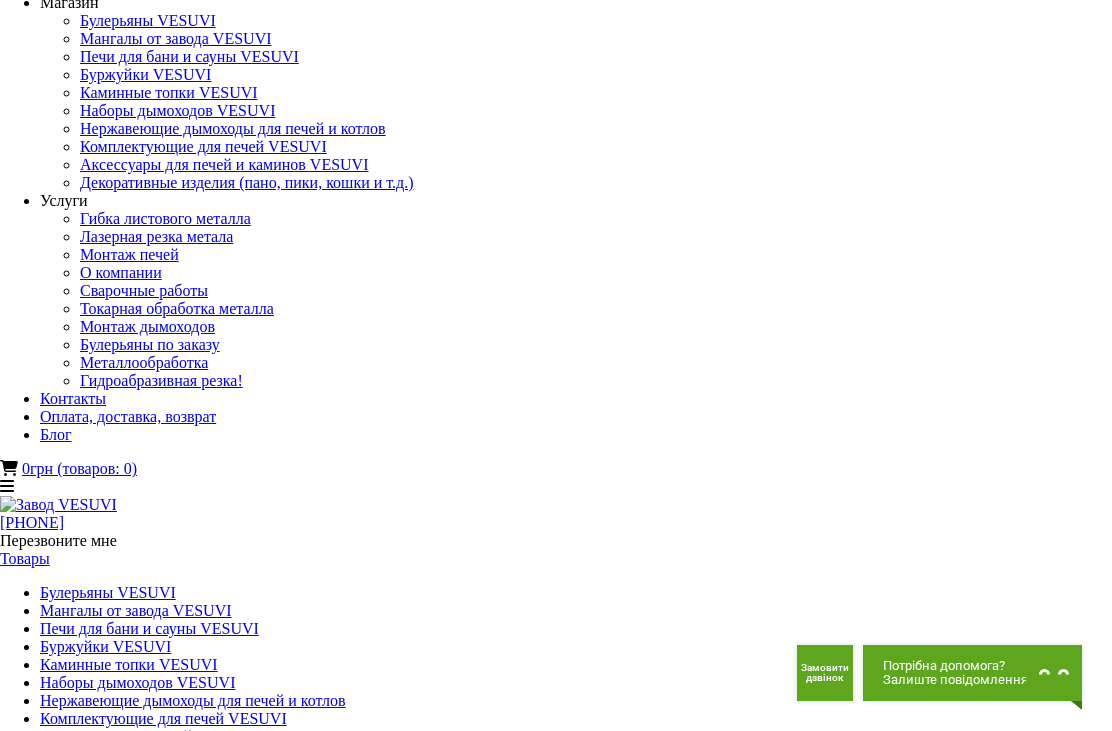 scroll, scrollTop: 0, scrollLeft: 0, axis: both 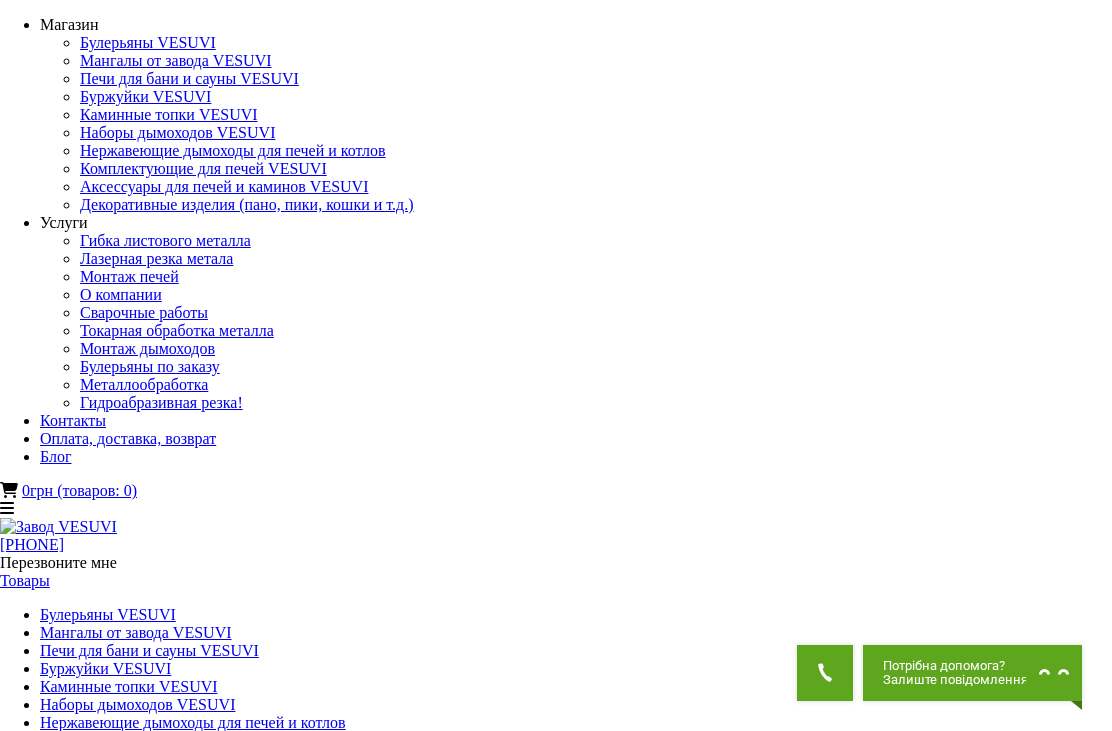 click at bounding box center [150, 1404] 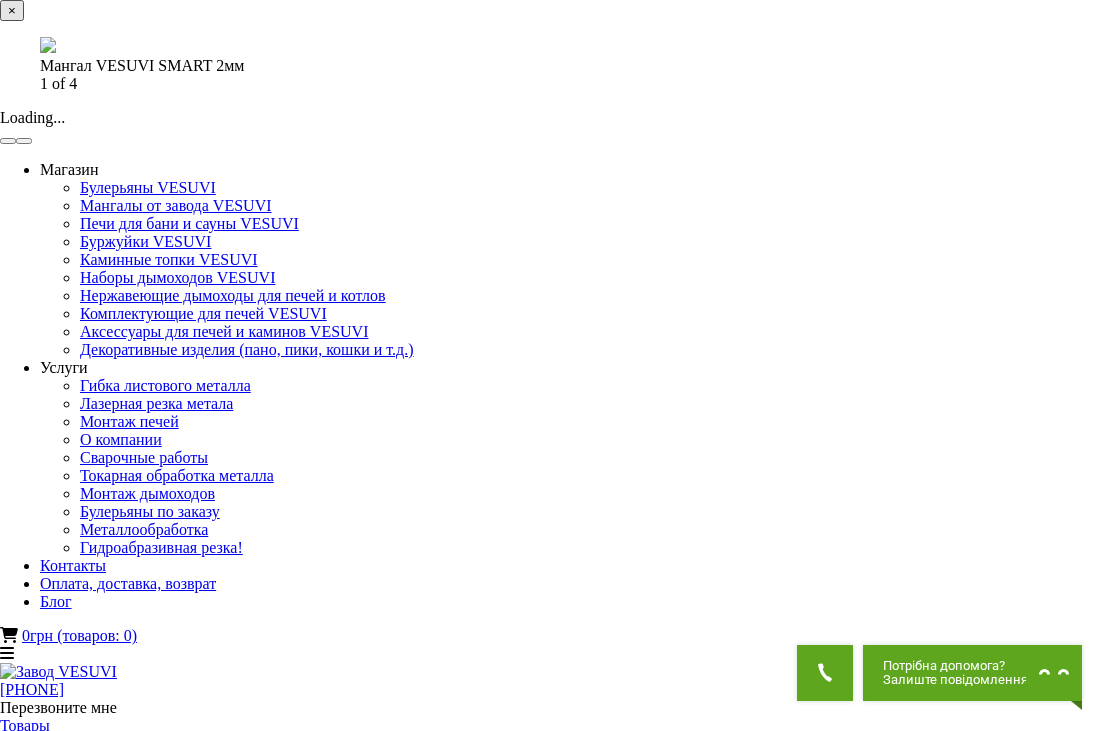 click on "×" at bounding box center [12, 10] 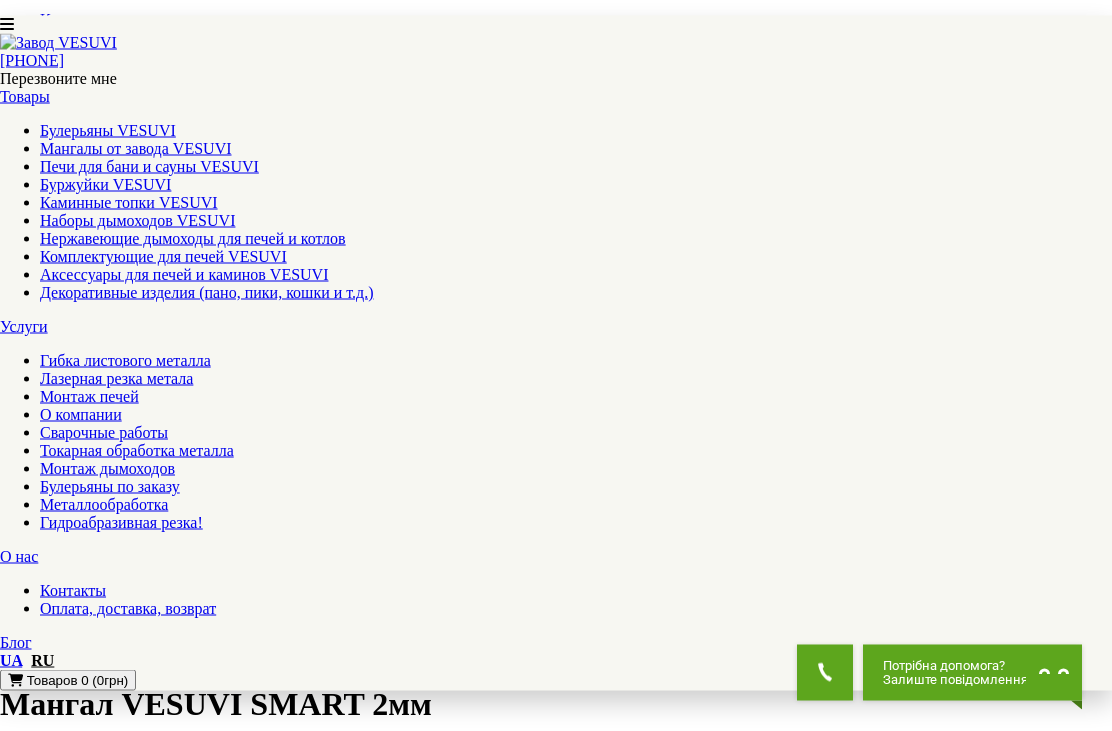 scroll, scrollTop: 1056, scrollLeft: 0, axis: vertical 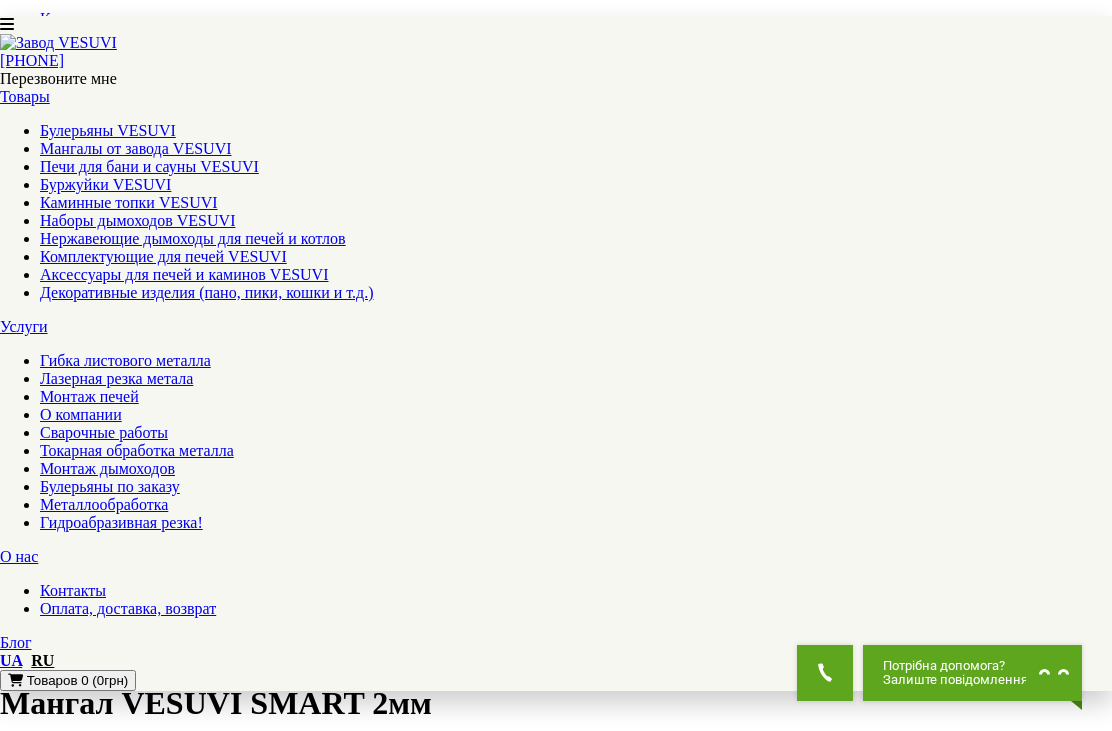 click at bounding box center [104, 1813] 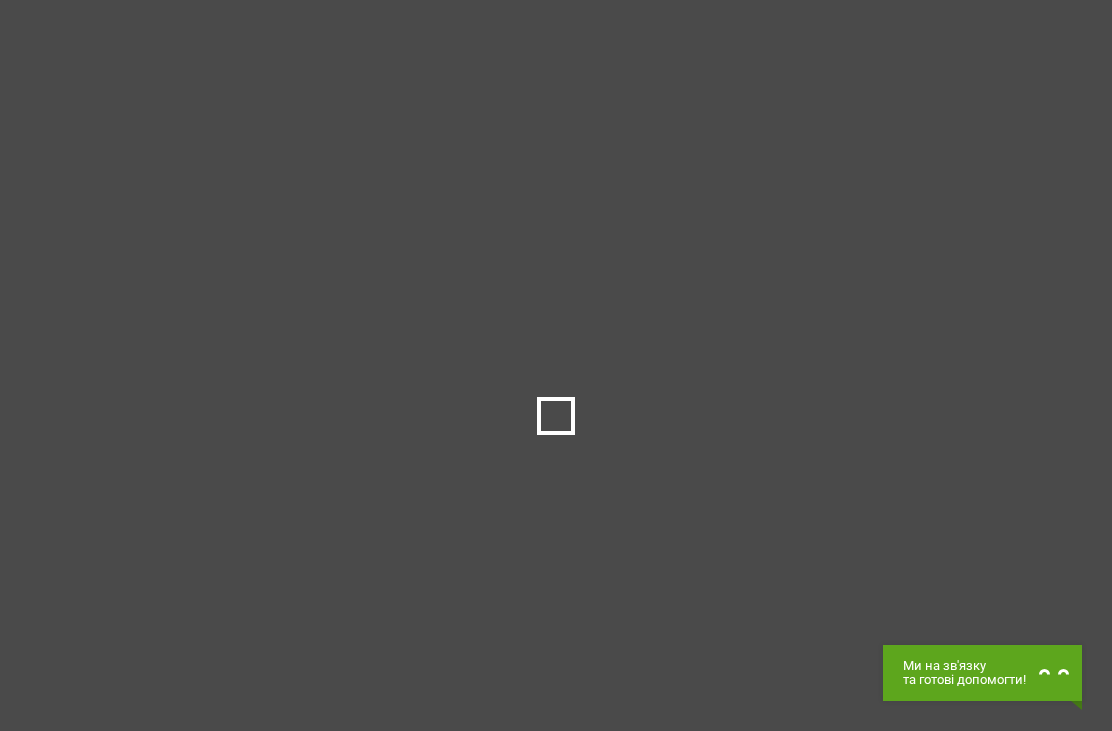scroll, scrollTop: 0, scrollLeft: 0, axis: both 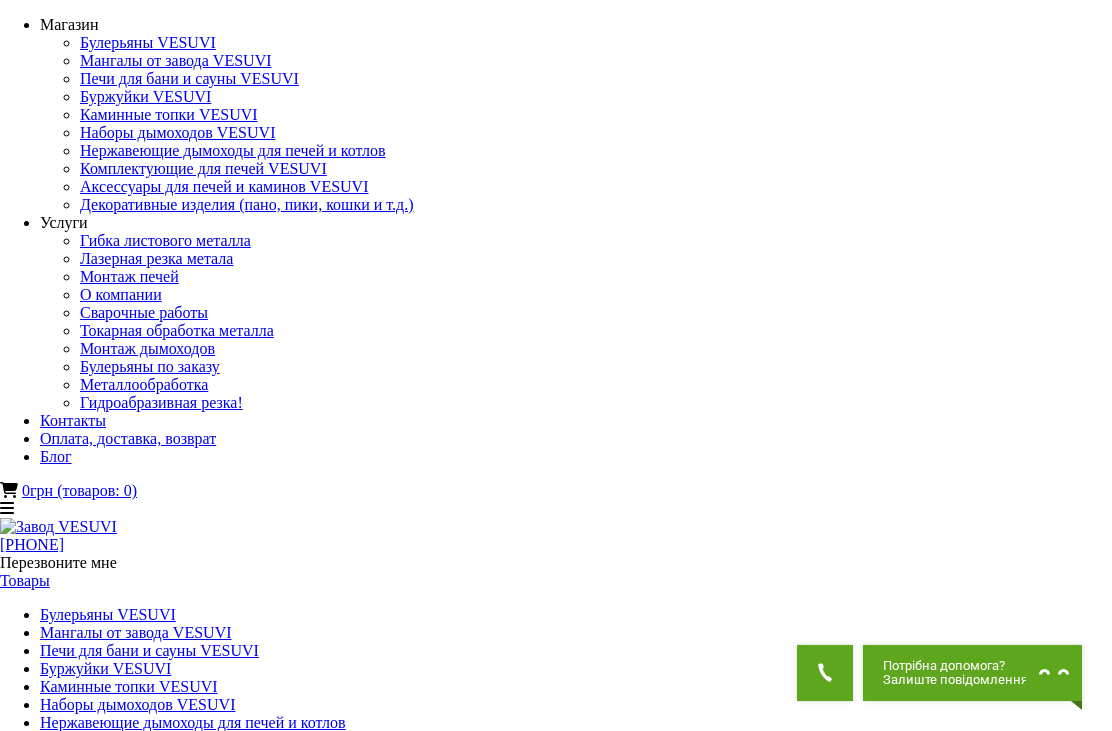 click at bounding box center [144, 1404] 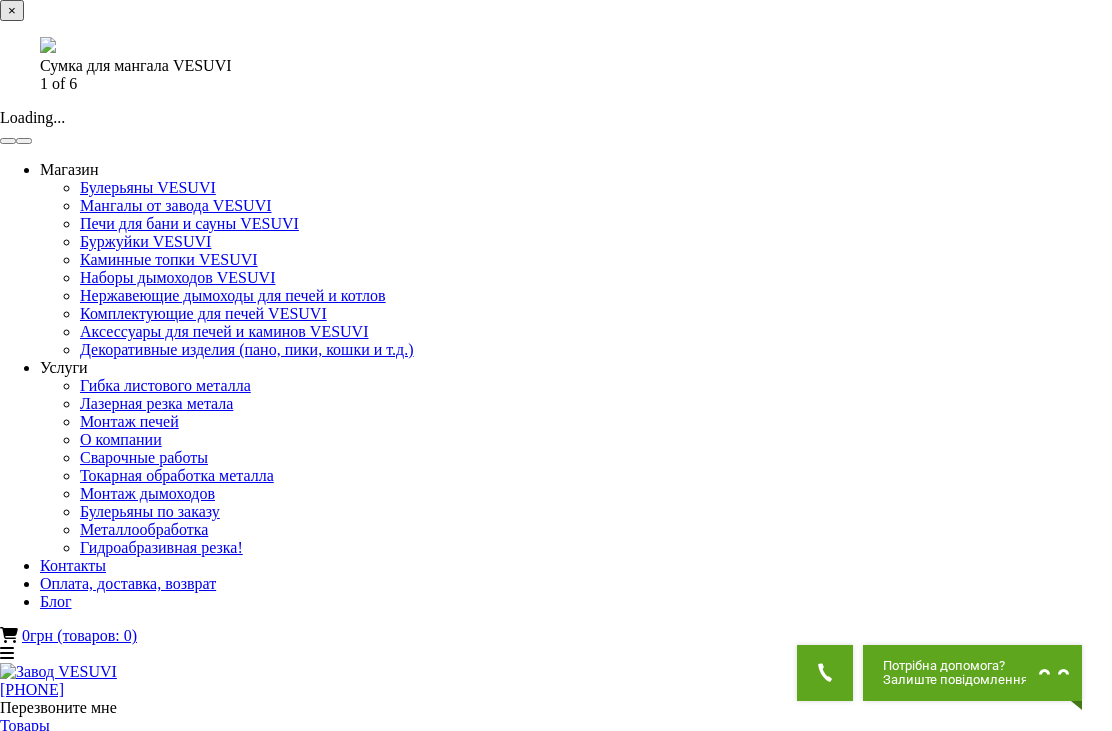 click at bounding box center [48, 45] 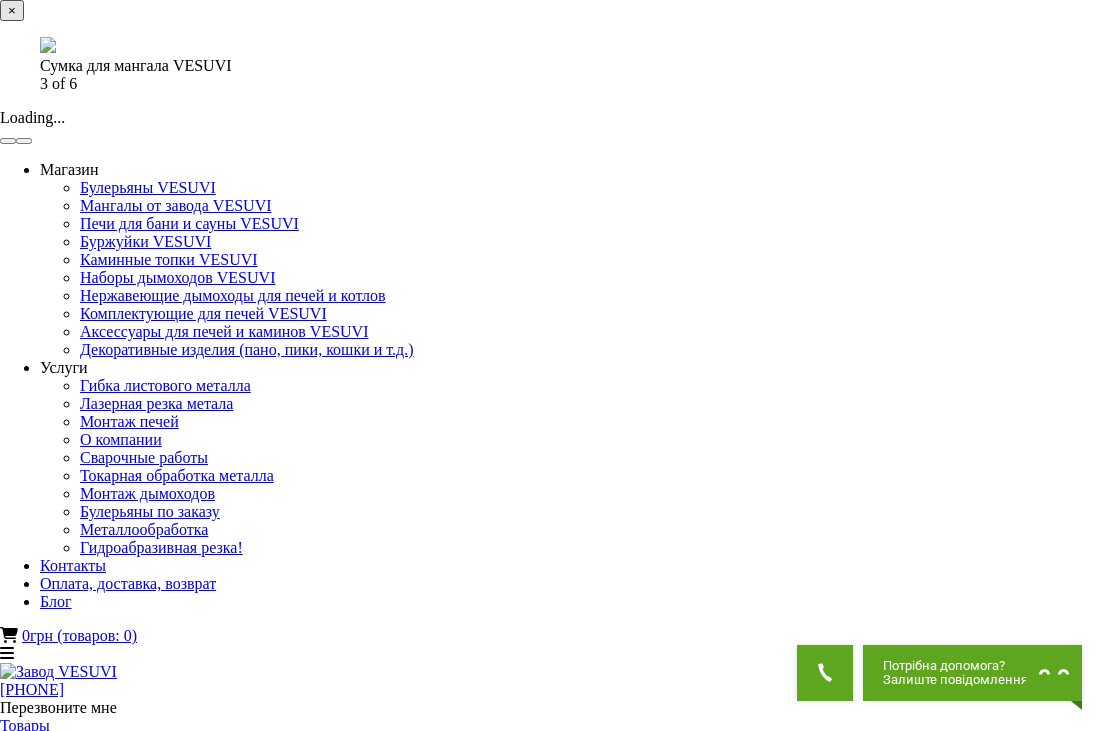 click on "× Сумка для мангала VESUVI 3 of 6 Loading..." at bounding box center (556, 72) 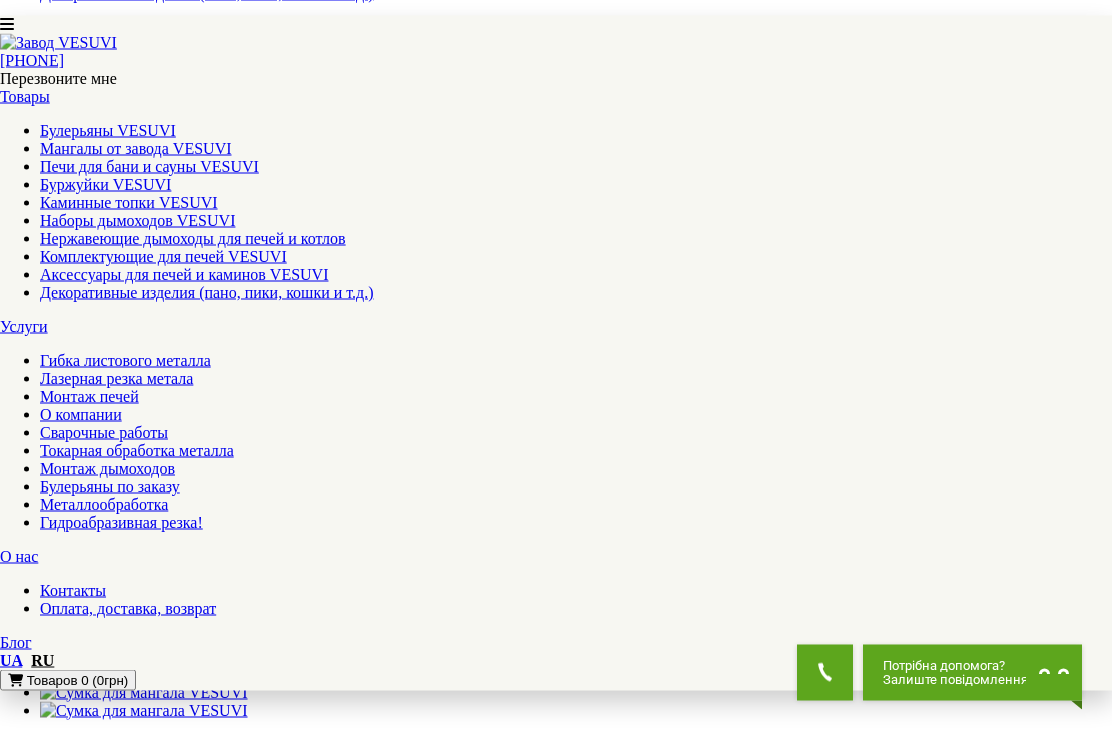 scroll, scrollTop: 785, scrollLeft: 0, axis: vertical 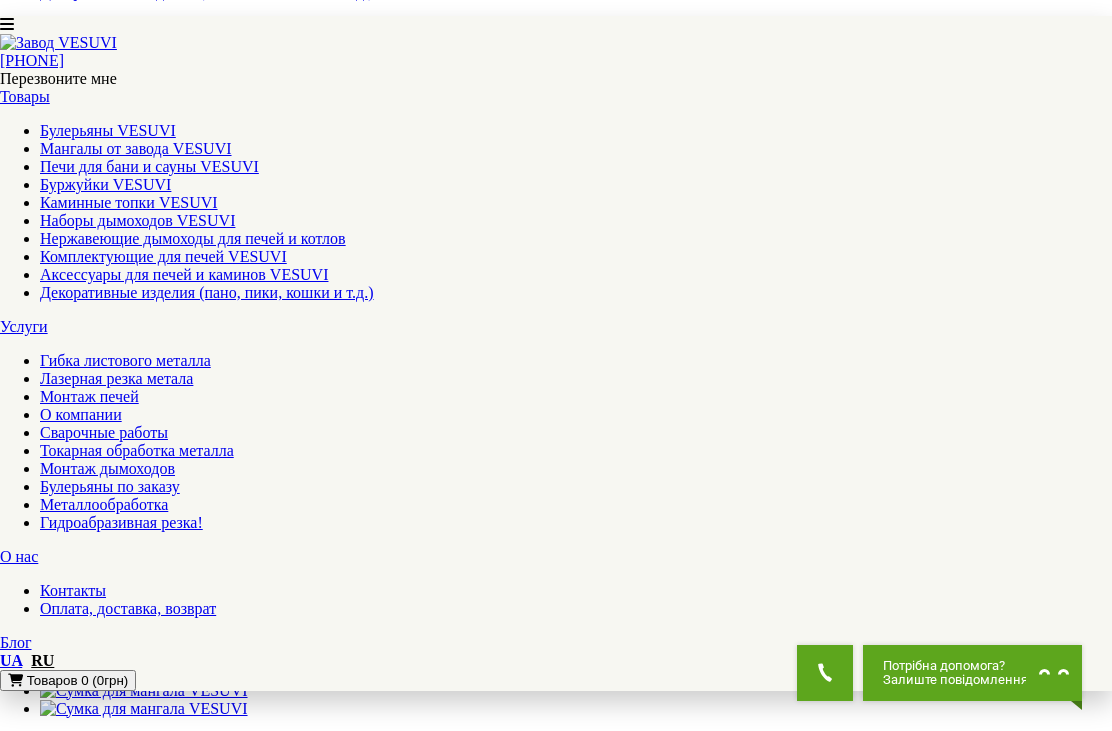 click at bounding box center [112, 2165] 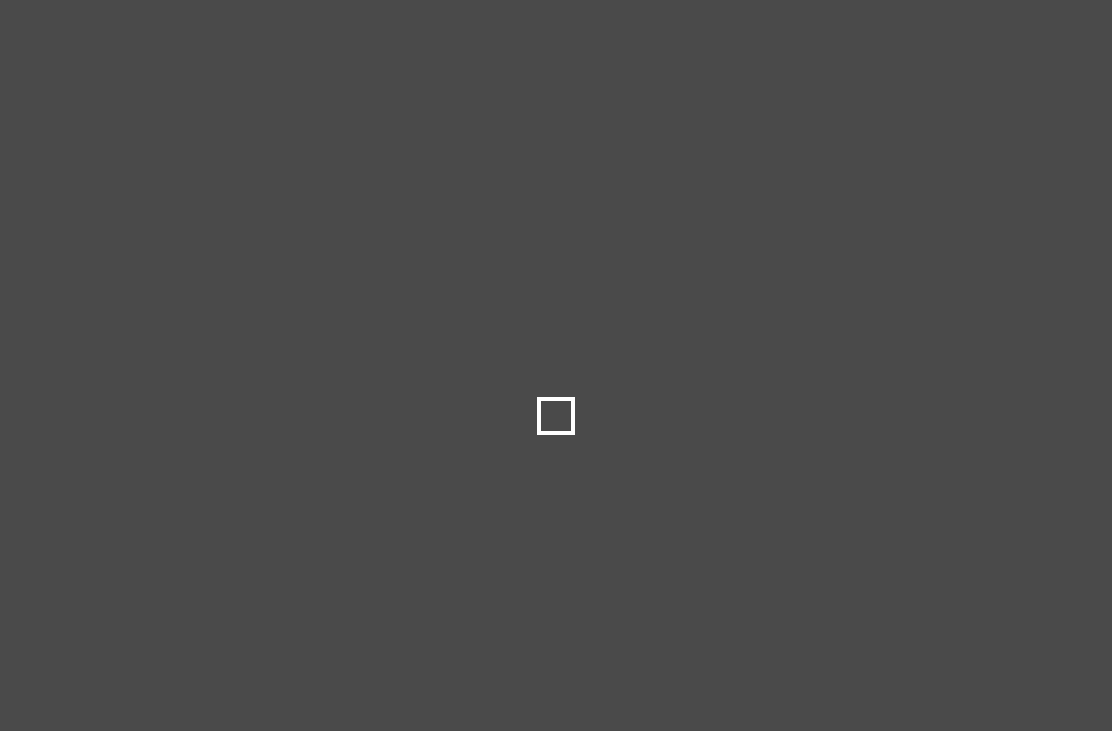 scroll, scrollTop: 0, scrollLeft: 0, axis: both 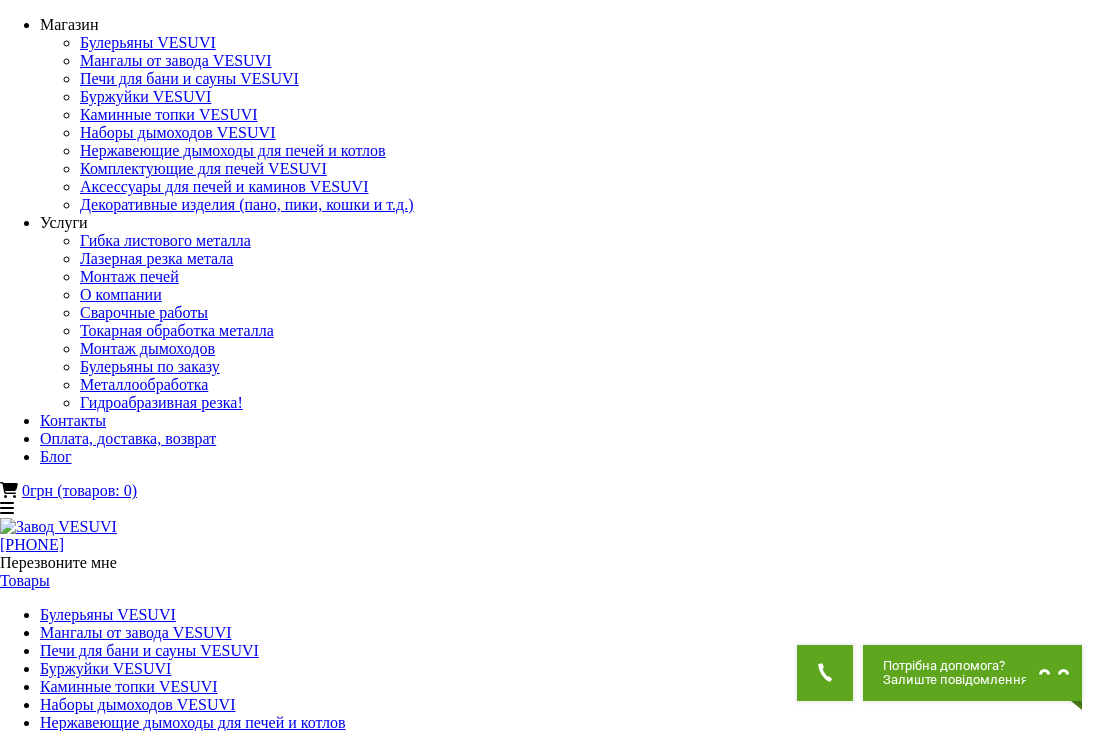 click at bounding box center [191, 1404] 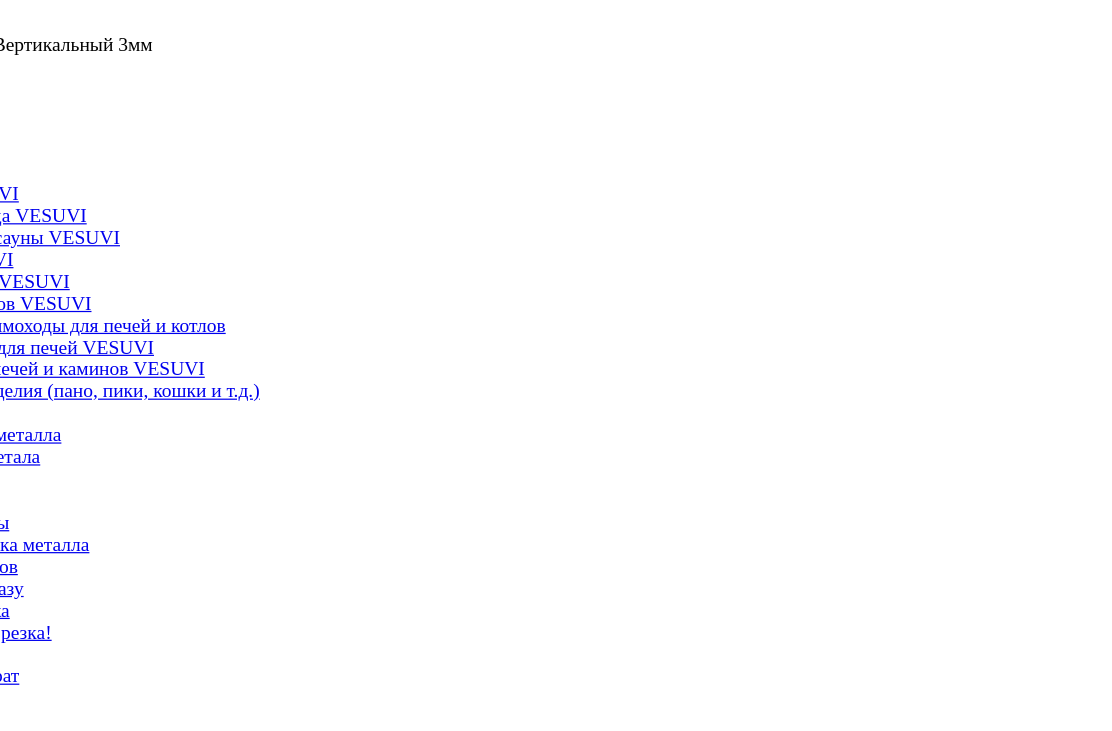 scroll, scrollTop: 4, scrollLeft: 0, axis: vertical 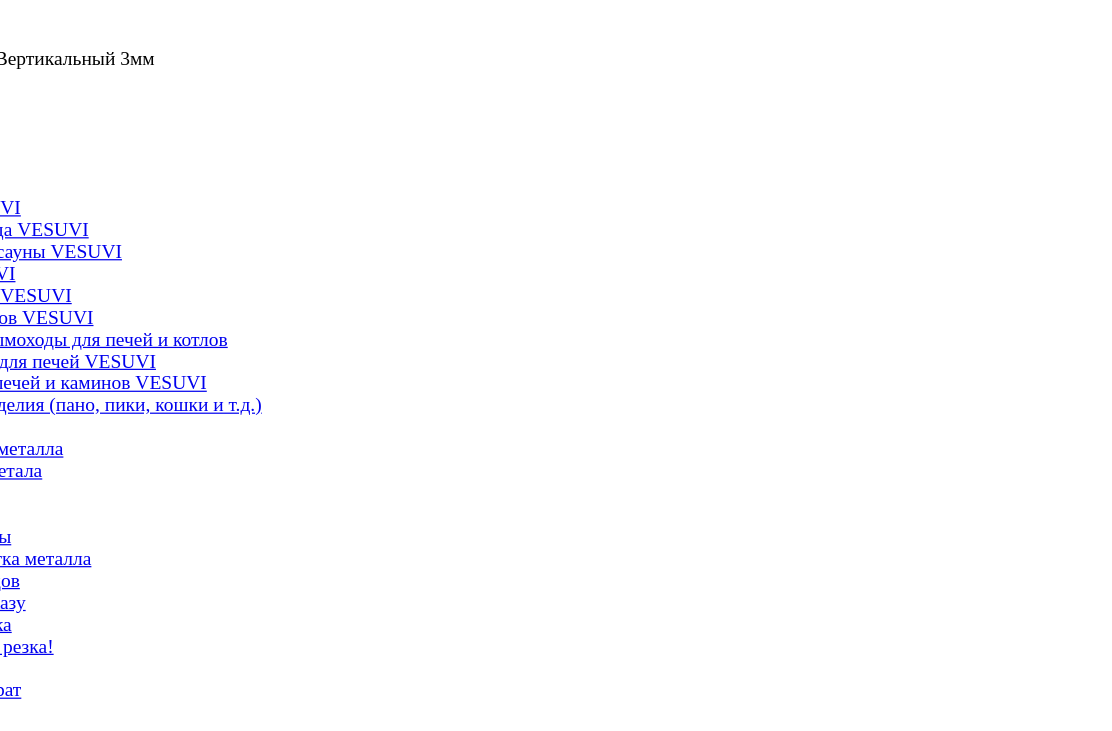 click on "× Мангал VESUVI ECO Вертикальный 3мм 8 of 8 Loading..." at bounding box center (556, 68) 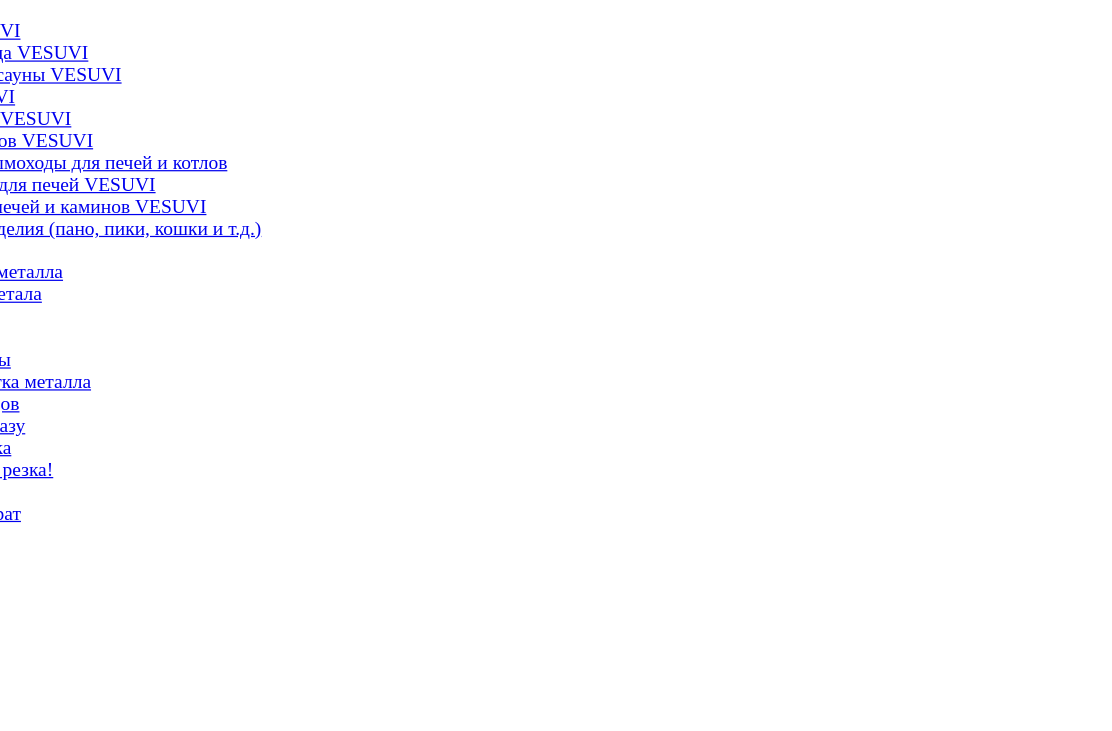 scroll, scrollTop: 0, scrollLeft: 0, axis: both 